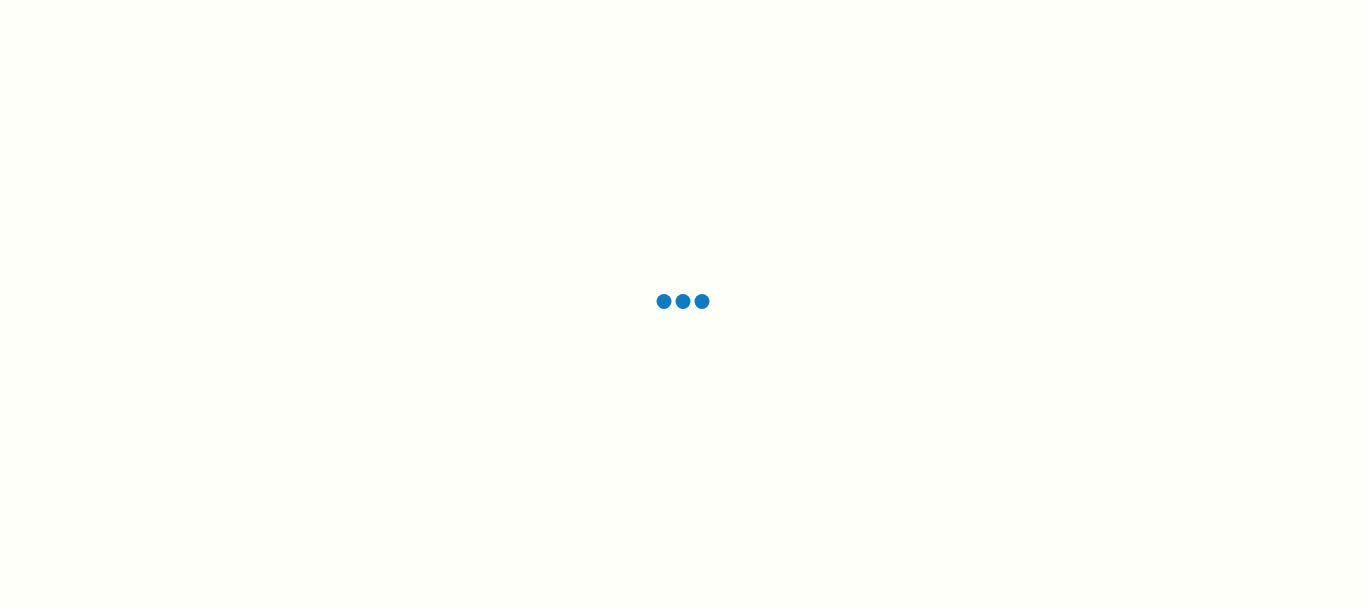 scroll, scrollTop: 0, scrollLeft: 0, axis: both 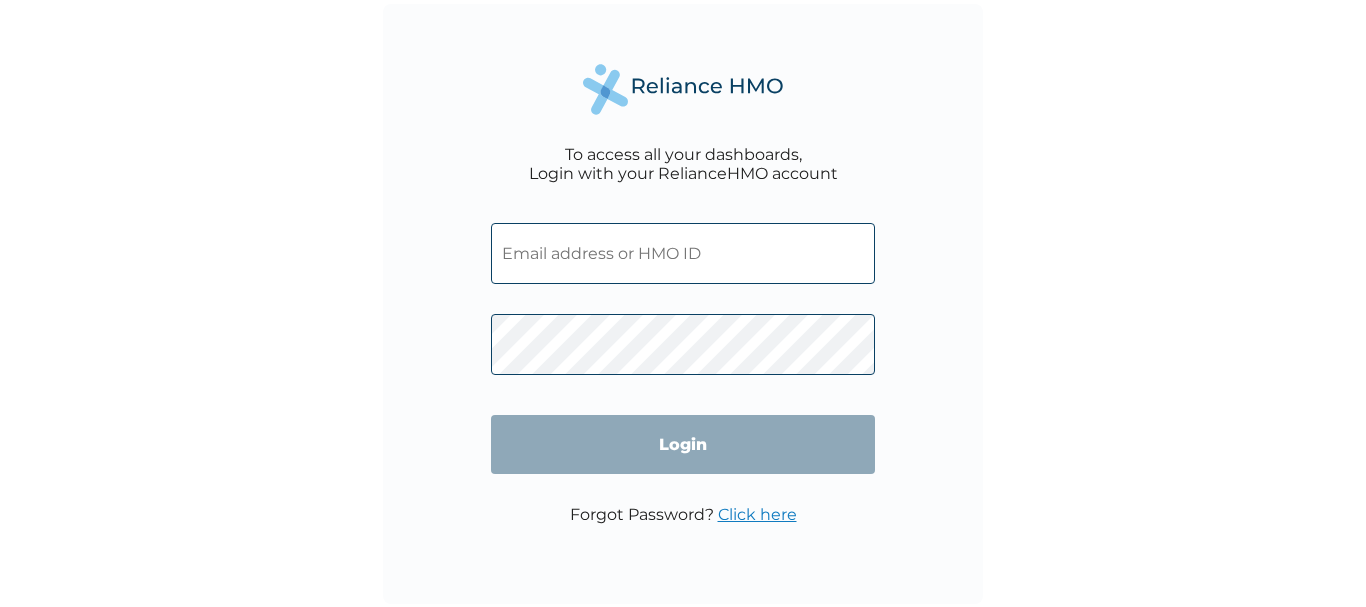 drag, startPoint x: 588, startPoint y: 235, endPoint x: 593, endPoint y: 248, distance: 13.928389 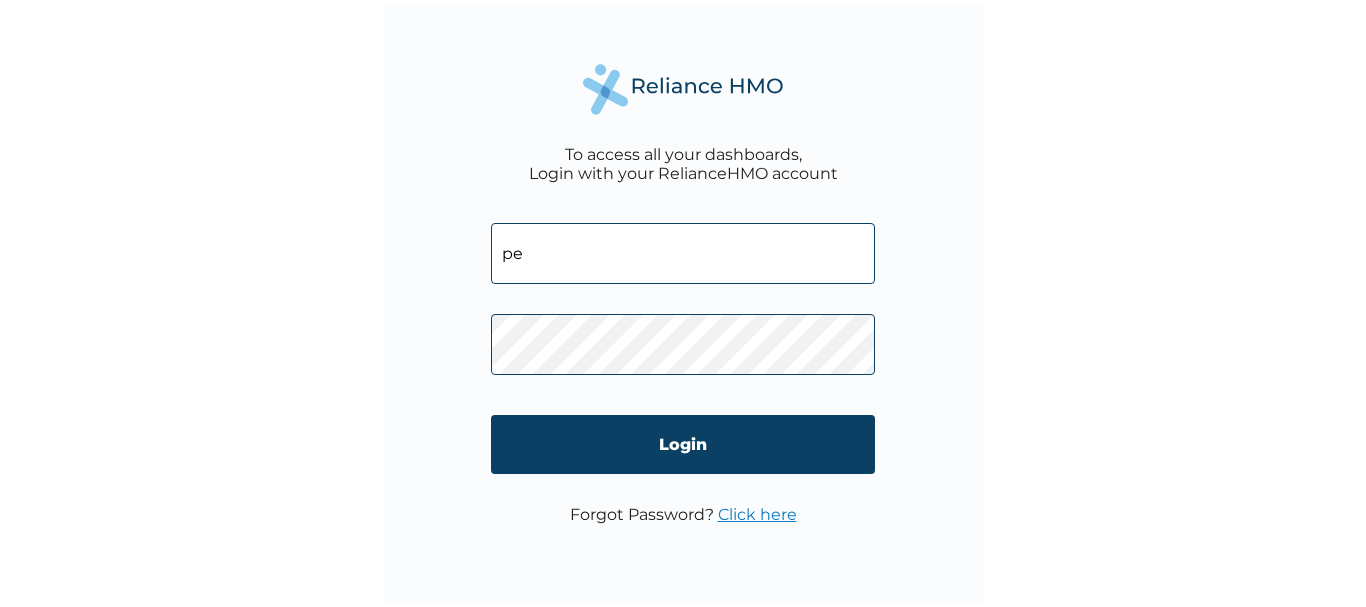 type on "p" 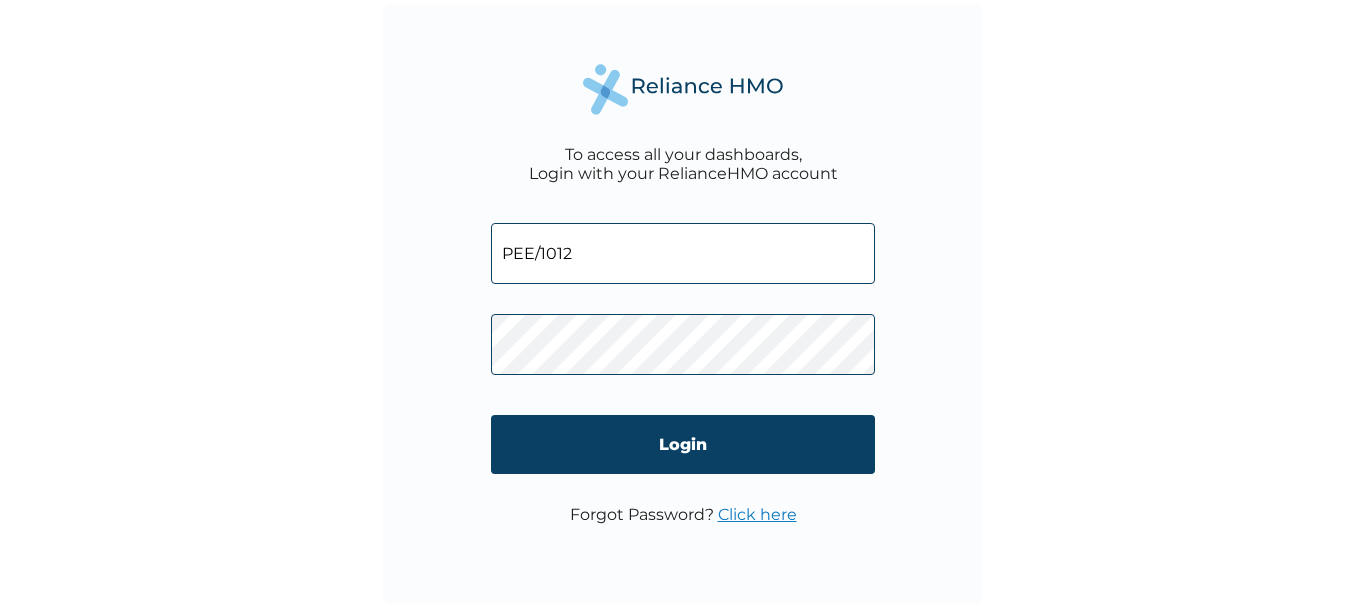 drag, startPoint x: 582, startPoint y: 253, endPoint x: 498, endPoint y: 253, distance: 84 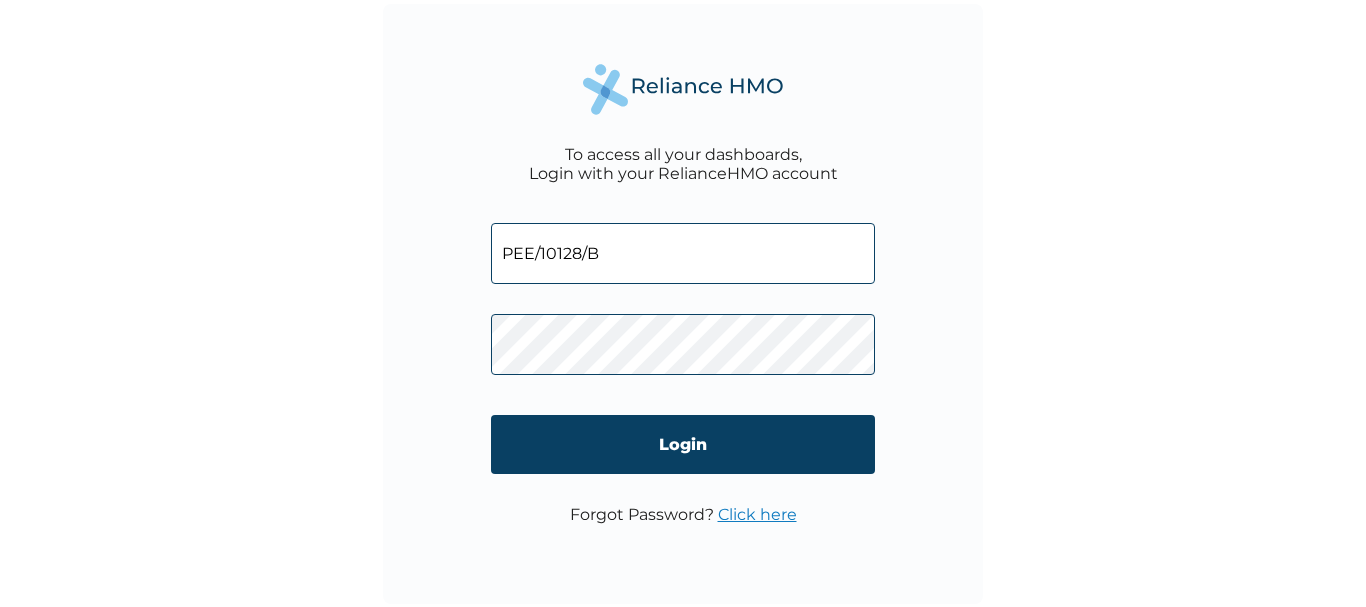 type on "PEE/10128/B" 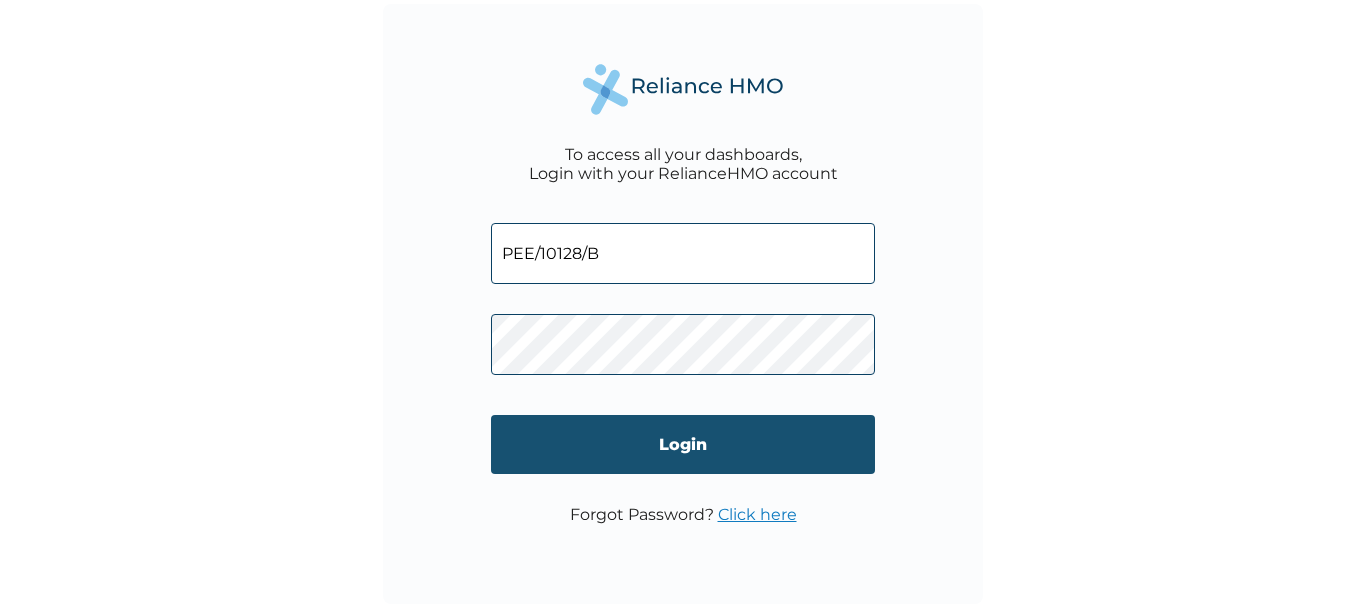 click on "Login" at bounding box center [683, 444] 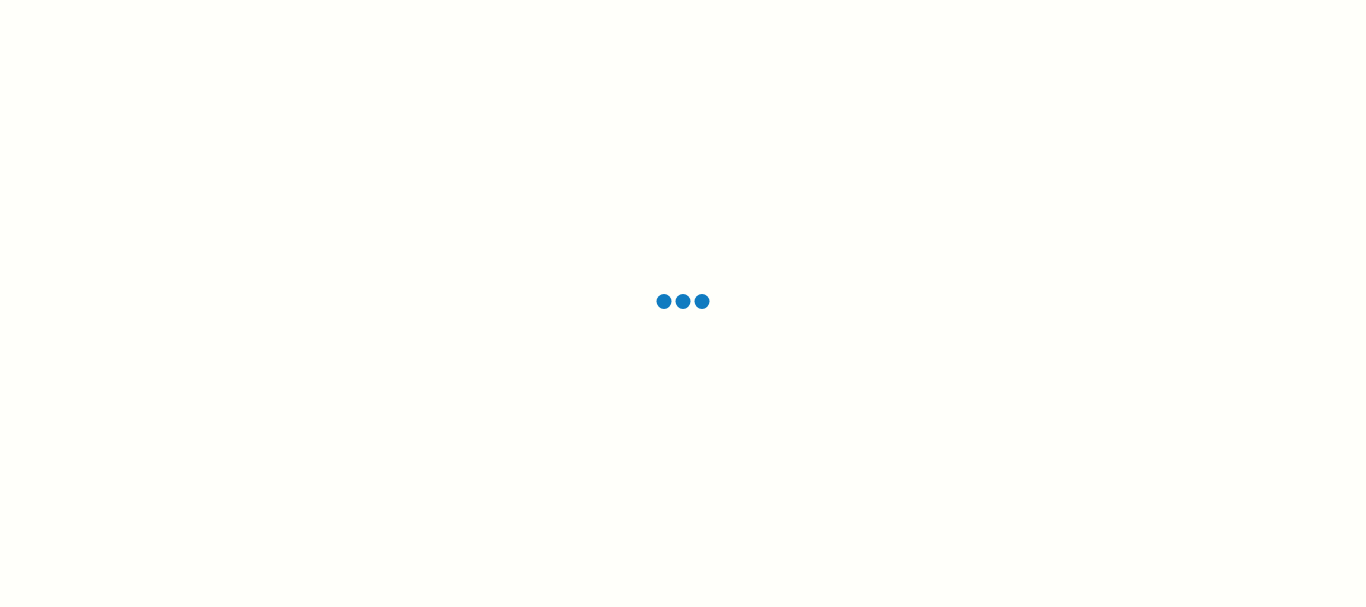 scroll, scrollTop: 0, scrollLeft: 0, axis: both 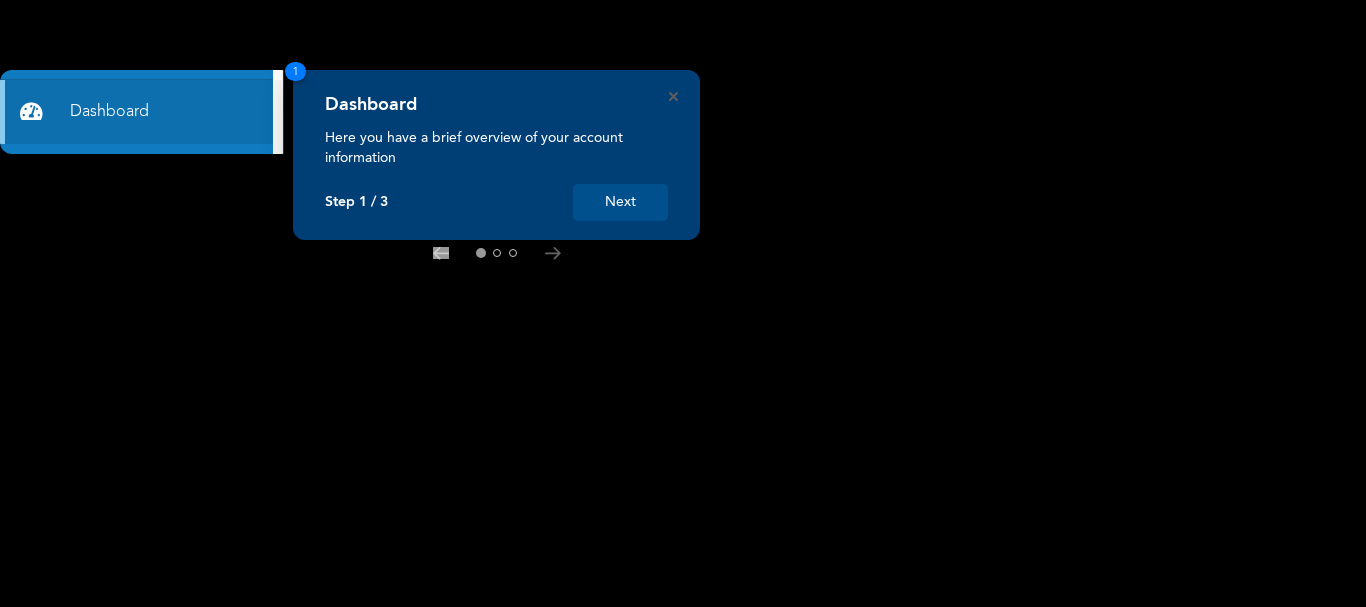 click on "Next" at bounding box center (620, 202) 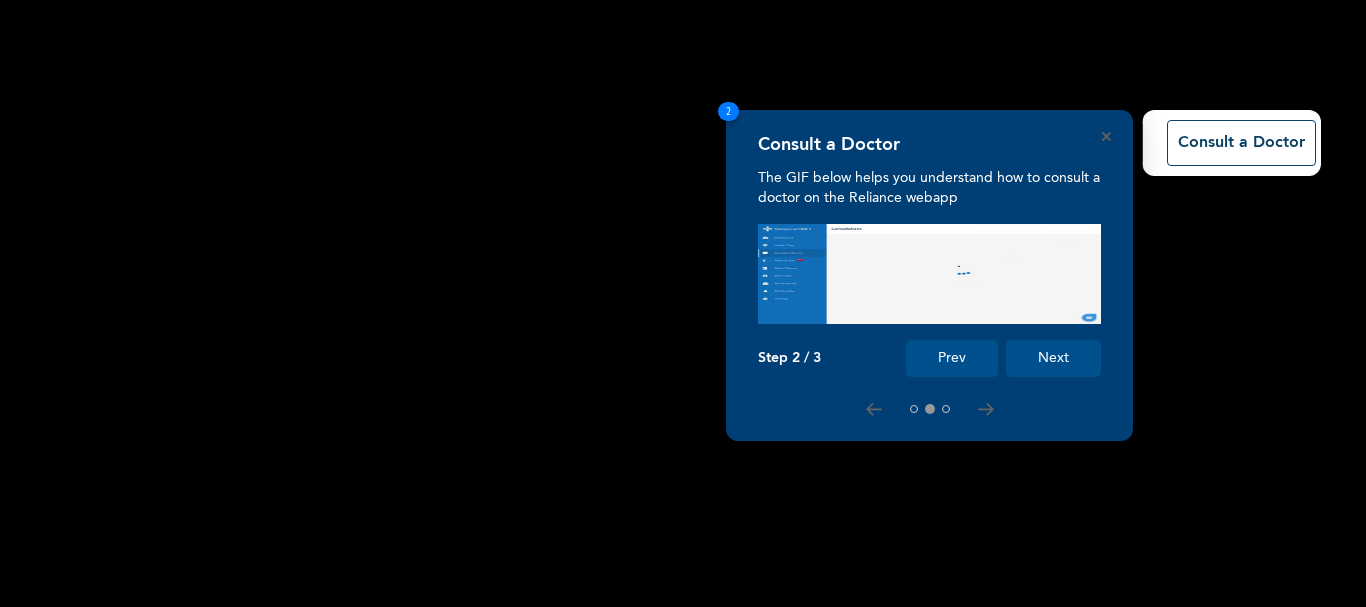 click on "Next" at bounding box center [1053, 358] 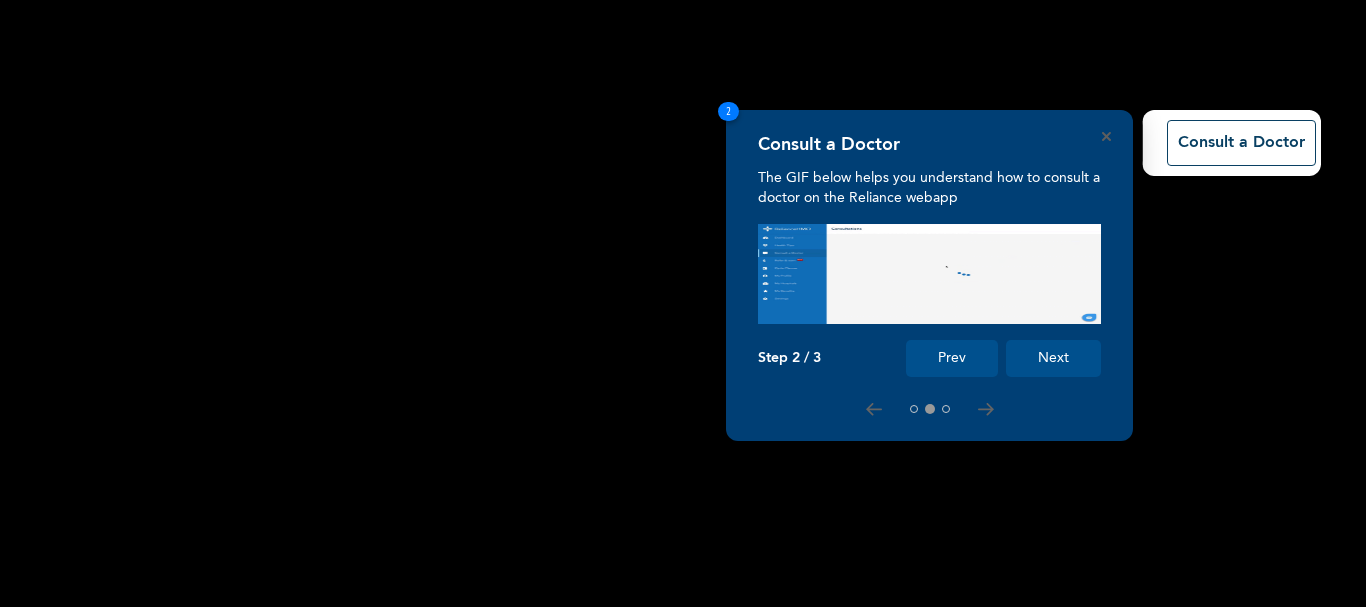 scroll, scrollTop: 167, scrollLeft: 0, axis: vertical 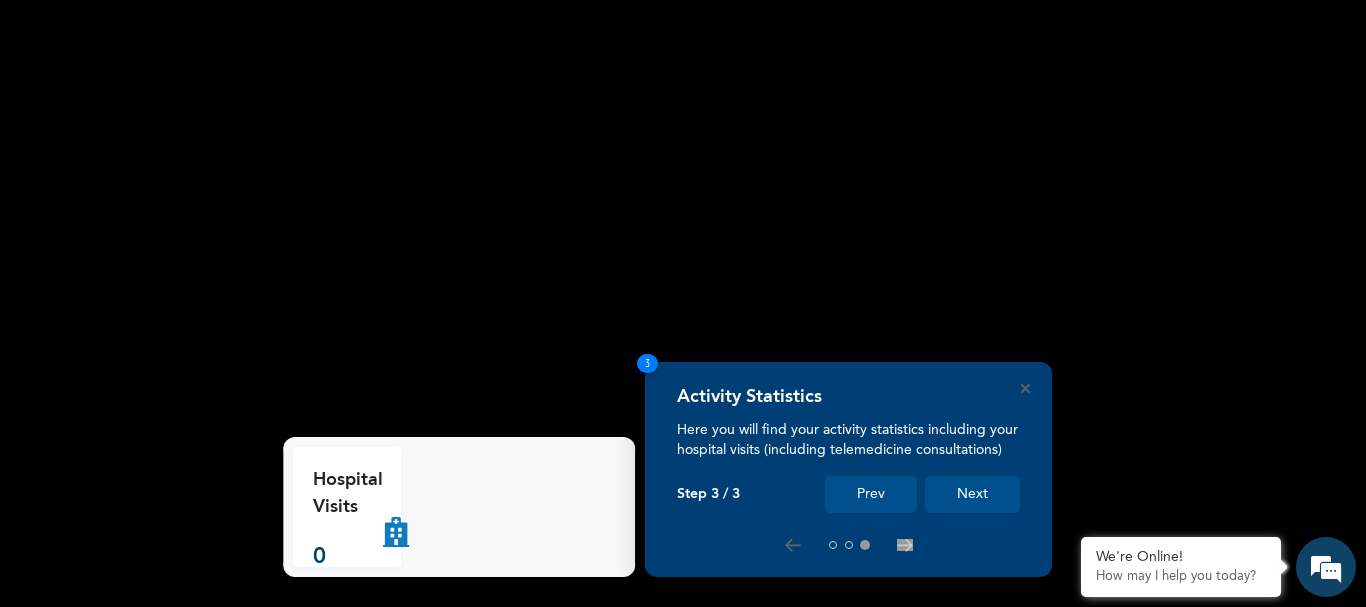 click on "Next" at bounding box center (972, 494) 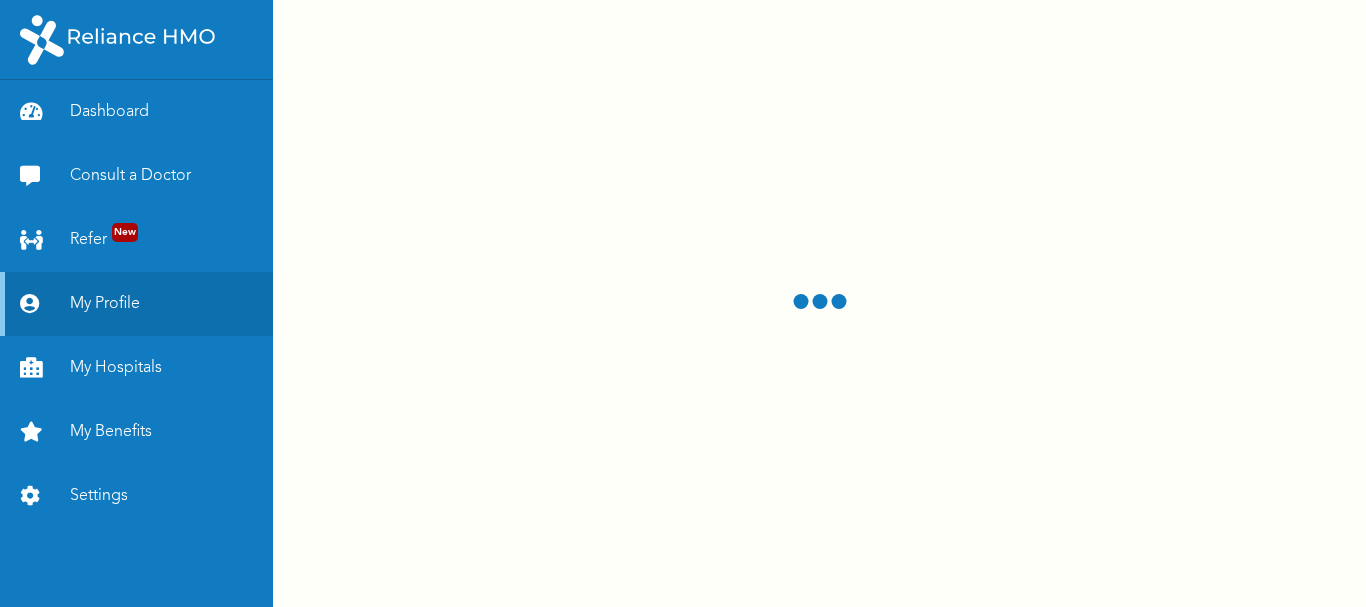 scroll, scrollTop: 0, scrollLeft: 0, axis: both 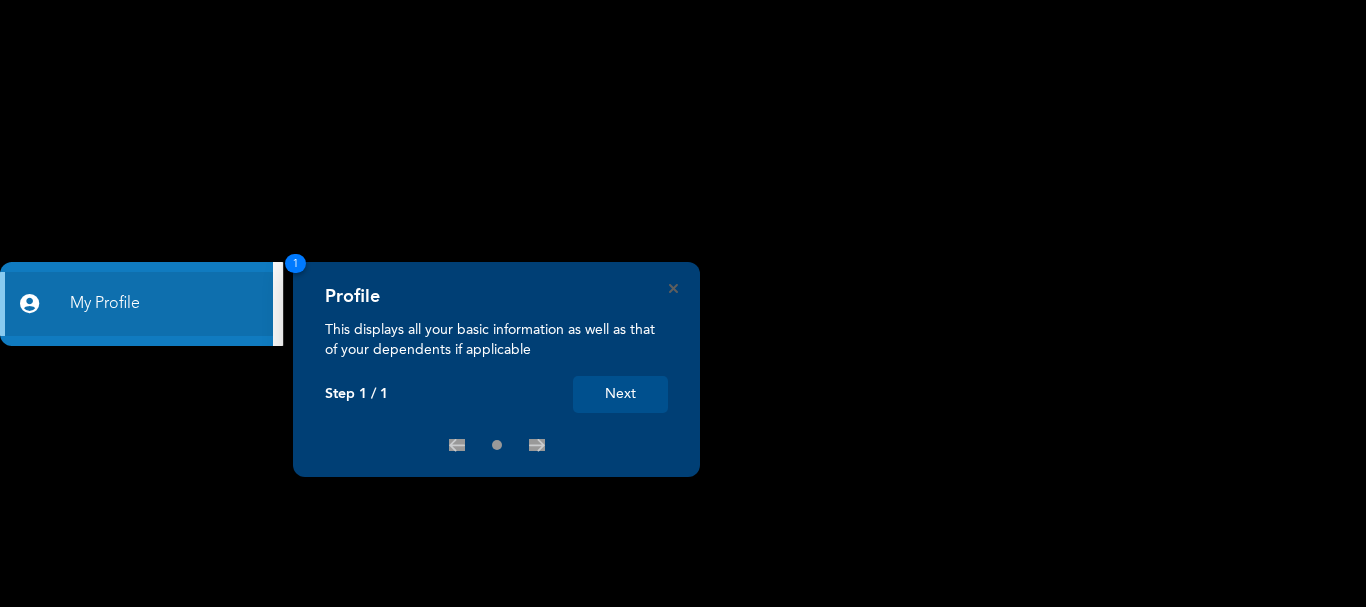drag, startPoint x: 621, startPoint y: 390, endPoint x: 637, endPoint y: 389, distance: 16.03122 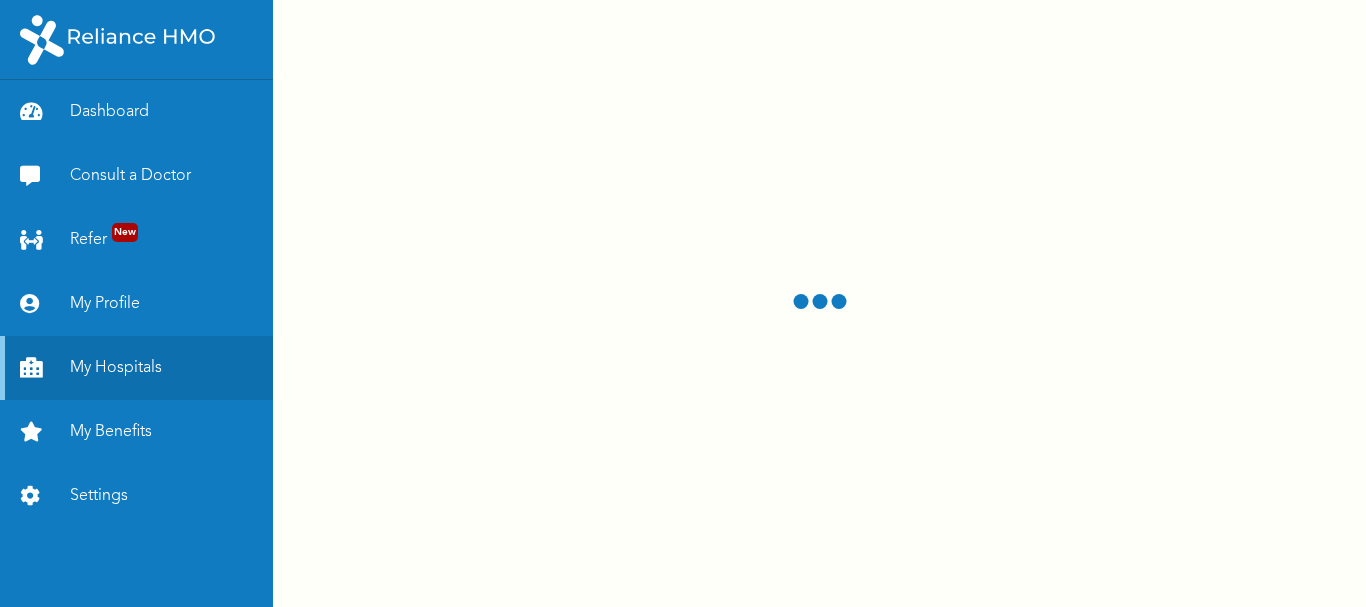 scroll, scrollTop: 0, scrollLeft: 0, axis: both 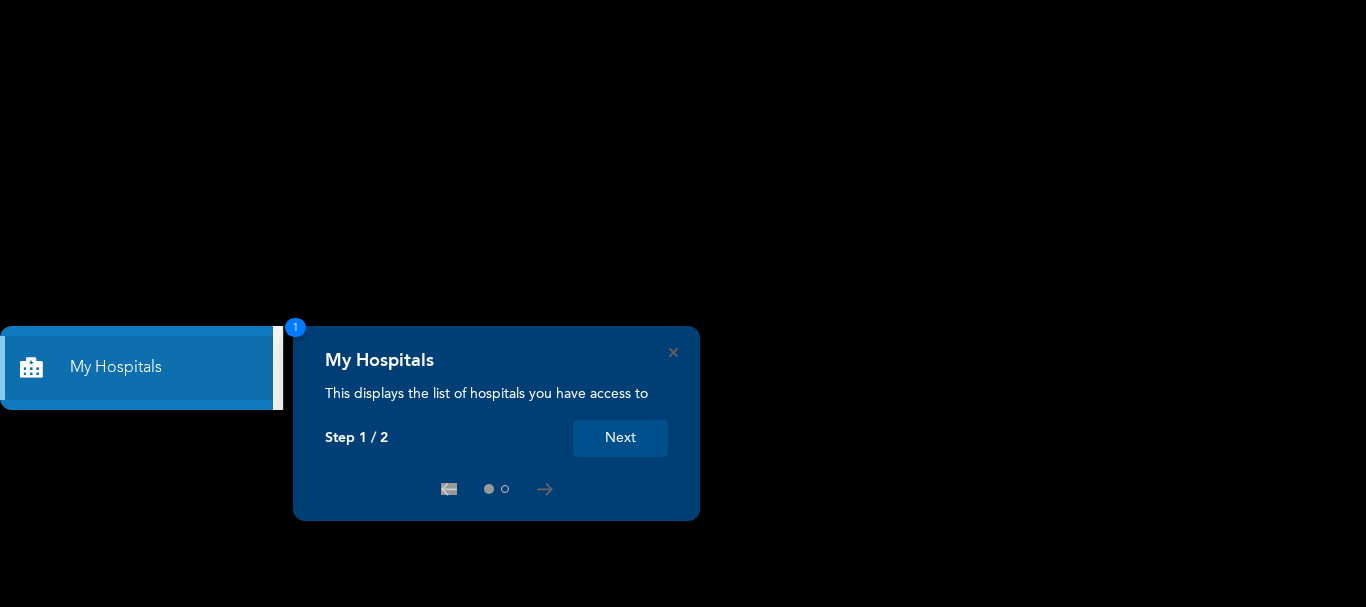 click on "Next" at bounding box center (620, 438) 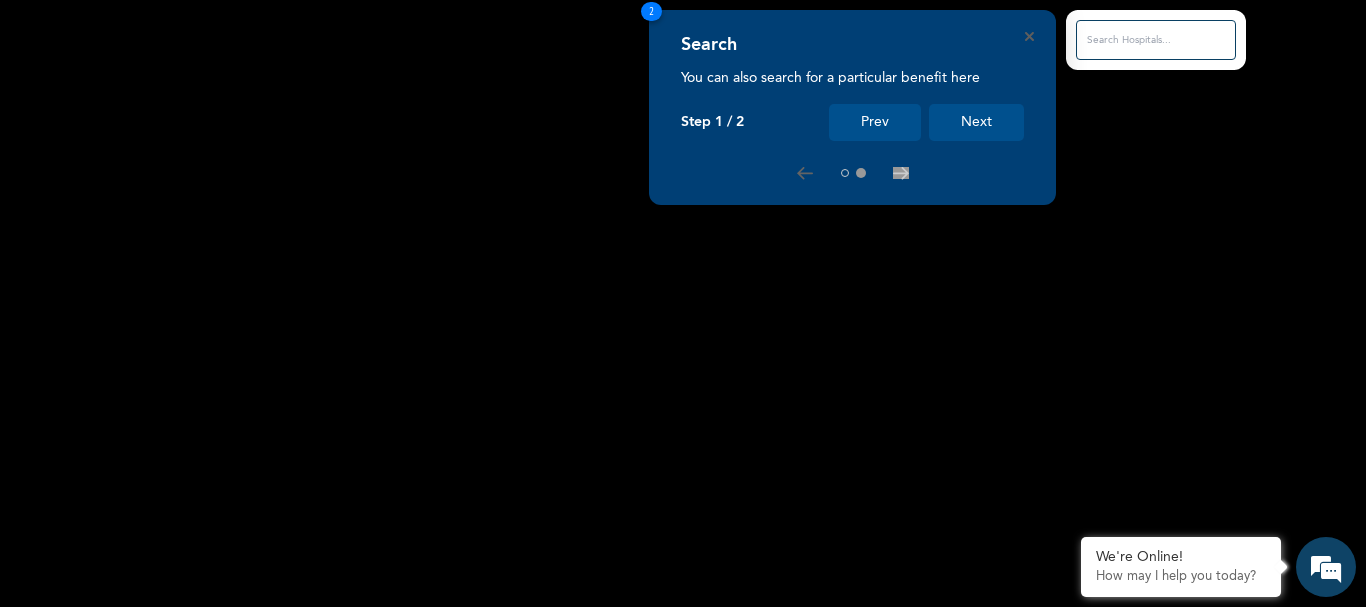 click on "Next" at bounding box center [976, 122] 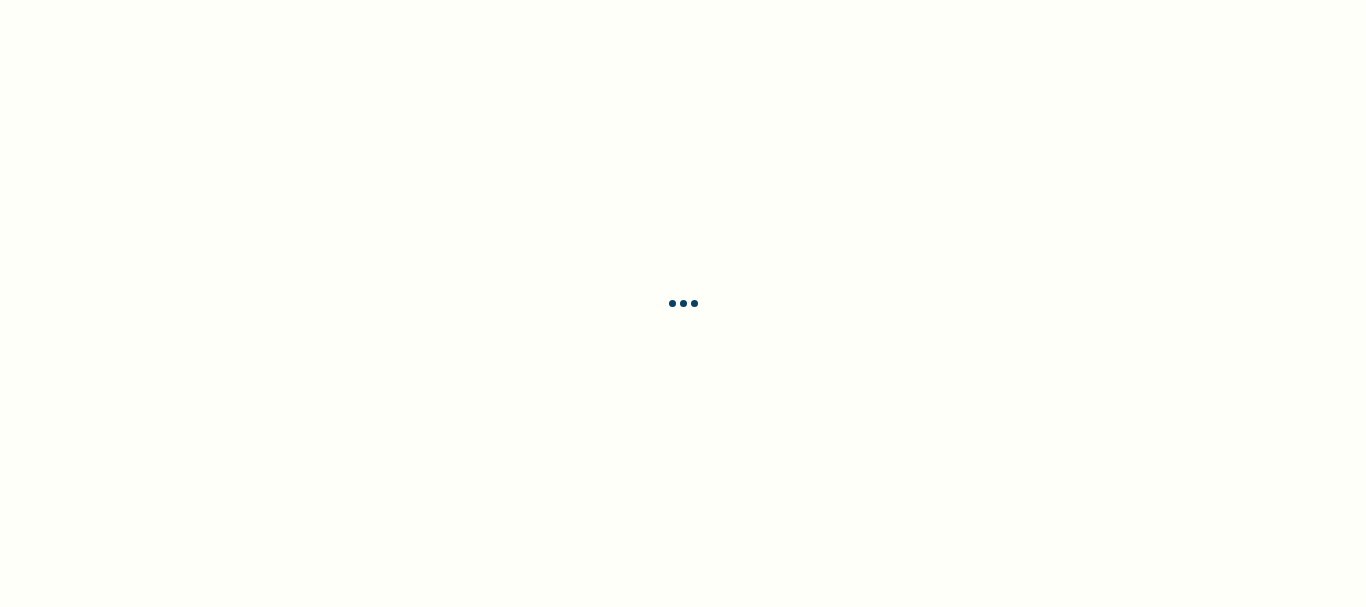 scroll, scrollTop: 0, scrollLeft: 0, axis: both 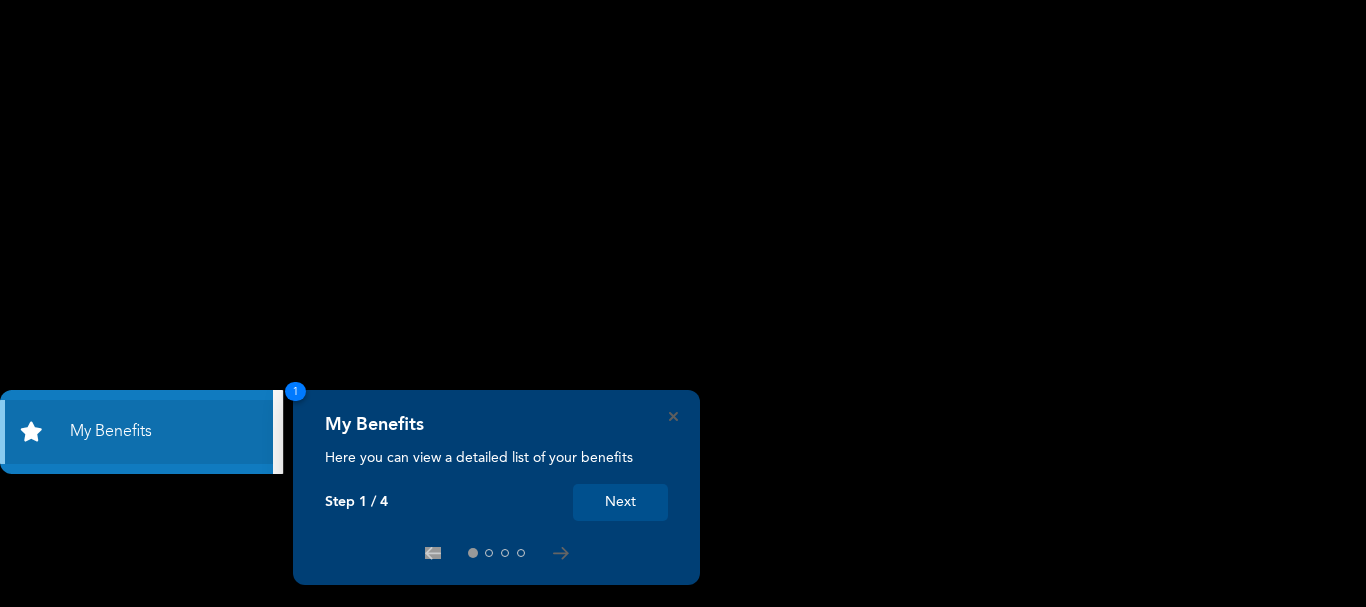 click on "Next" at bounding box center [620, 502] 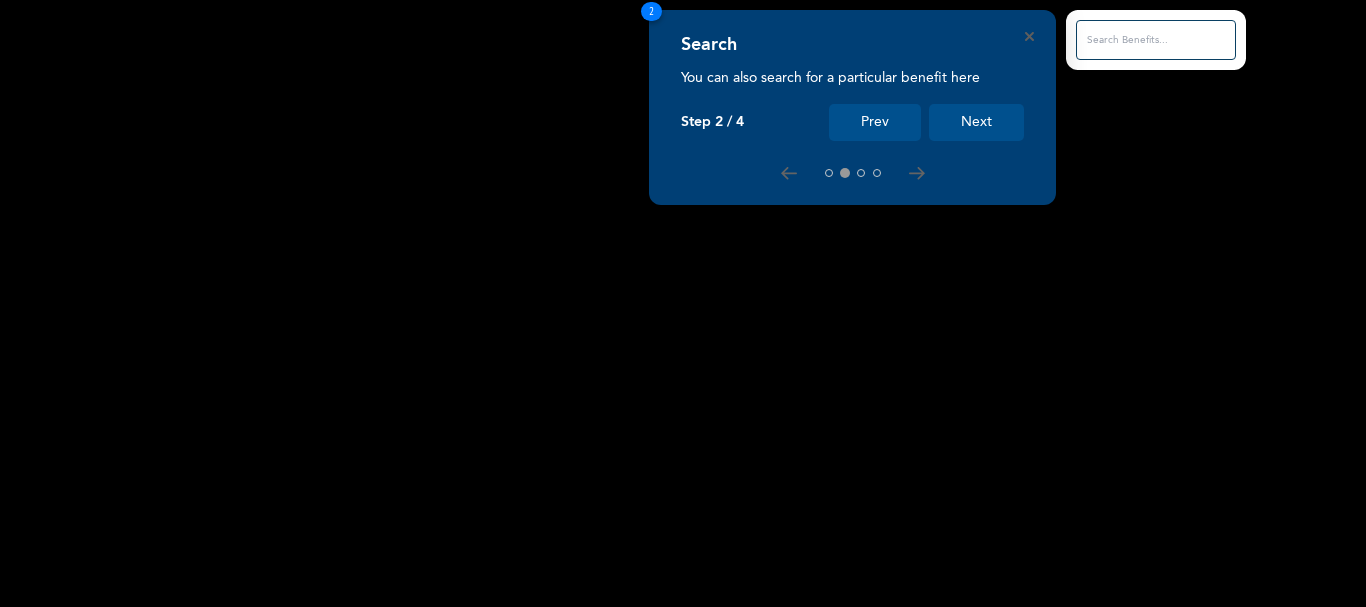 click 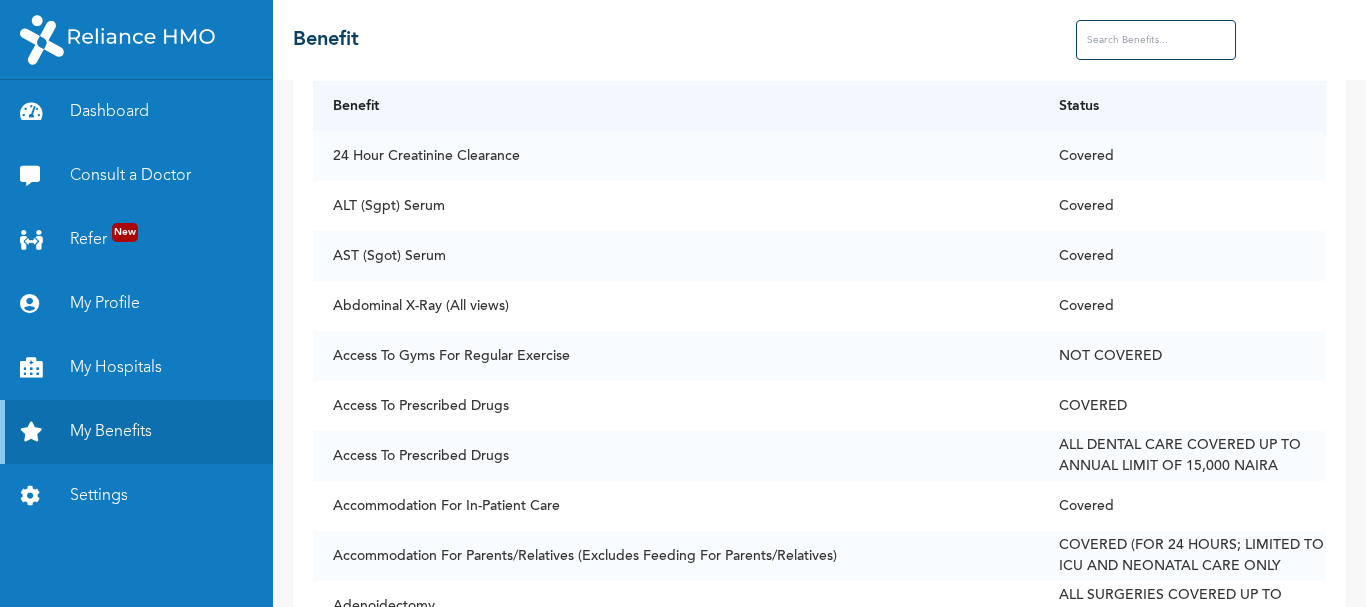 scroll, scrollTop: 160, scrollLeft: 0, axis: vertical 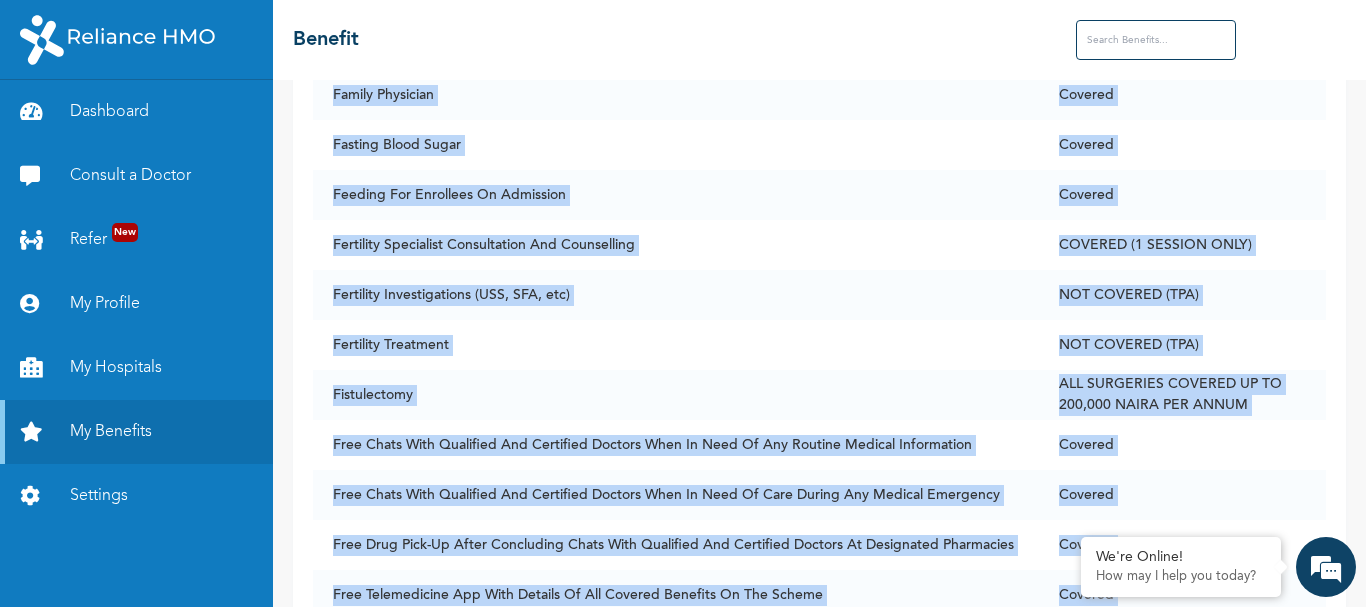 click on "Dashboard Consult a Doctor Refer New My Profile My Hospitals My Benefits Settings ☰  Benefit Access Secondary Care Benefit Status 24 Hour Creatinine Clearance Covered ALT (Sgpt) Serum Covered AST (Sgot) Serum Covered Abdominal X-Ray (All views) Covered Access To Gyms For Regular Exercise NOT COVERED Access To Prescribed Drugs COVERED Access To Prescribed Drugs ALL DENTAL CARE COVERED UP TO ANNUAL LIMIT OF 15,000 NAIRA Accommodation For In-Patient Care Covered Accommodation For Parents/Relatives (Excludes Feeding For Parents/Relatives) COVERED (FOR 24 HOURS; LIMITED TO ICU AND NEONATAL CARE ONLY Adenoidectomy ALL SURGERIES COVERED UP TO 200,000 NAIRA PER ANNUM Advanced Ocular Tests (Central Visual Field, Indirect Opthalmoscopy, Depth Perception Test, Shirmer'S Tear Test, Amsler Test, Retina Photography, Oct Scan, A Scan, B Scan) NOT COVERED After-Demise Compensation NOT COVERED Amalgam Filling ALL DENTAL CARE COVERED UP TO ANNUAL LIMIT OF 15,000 NAIRA Annual Visual Acuity Check (Using Snellen Chart) COVERED" at bounding box center [683, 303] 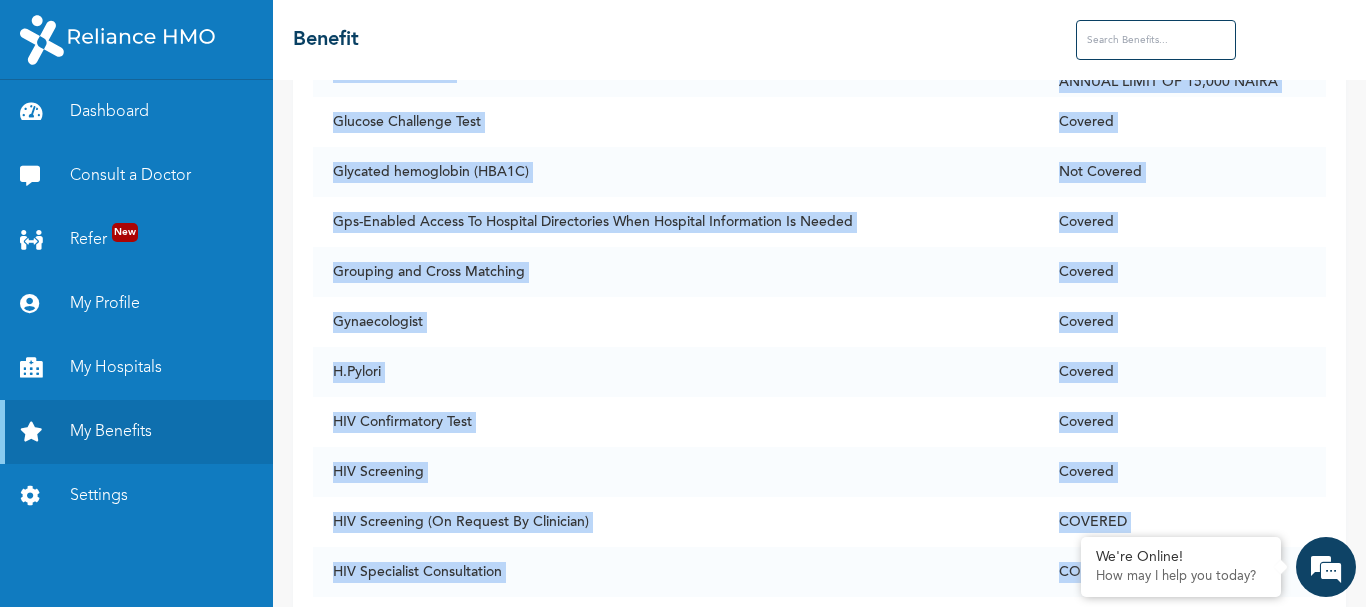 scroll, scrollTop: 5667, scrollLeft: 0, axis: vertical 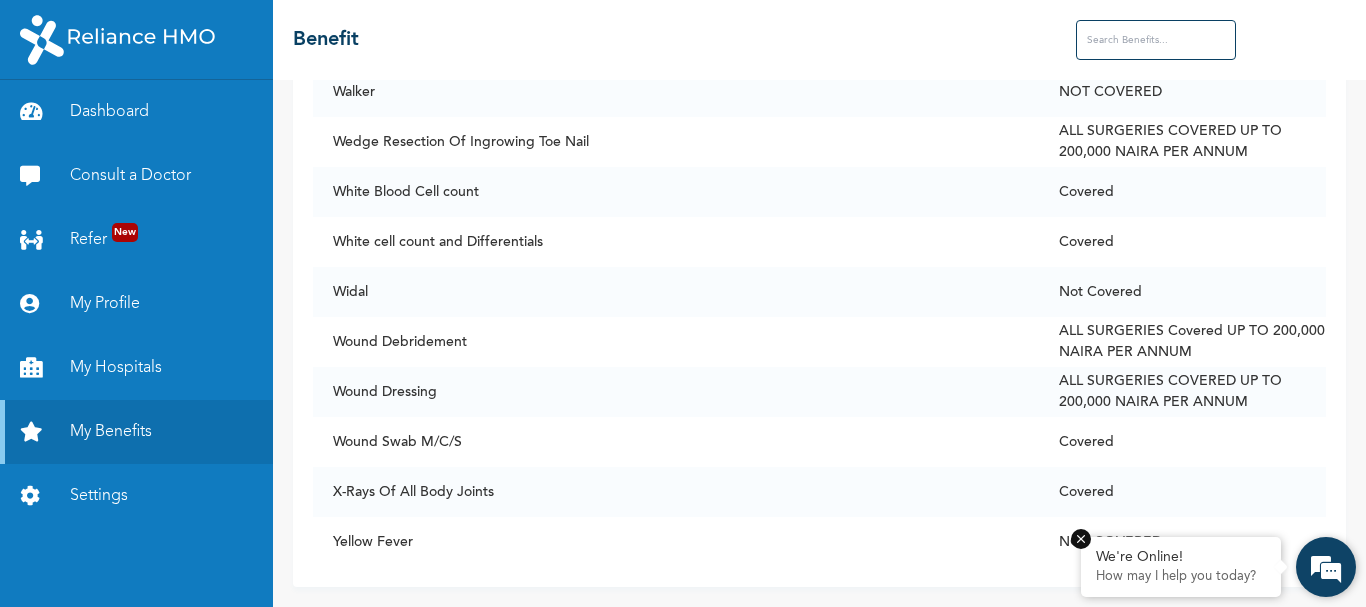 click at bounding box center [1081, 539] 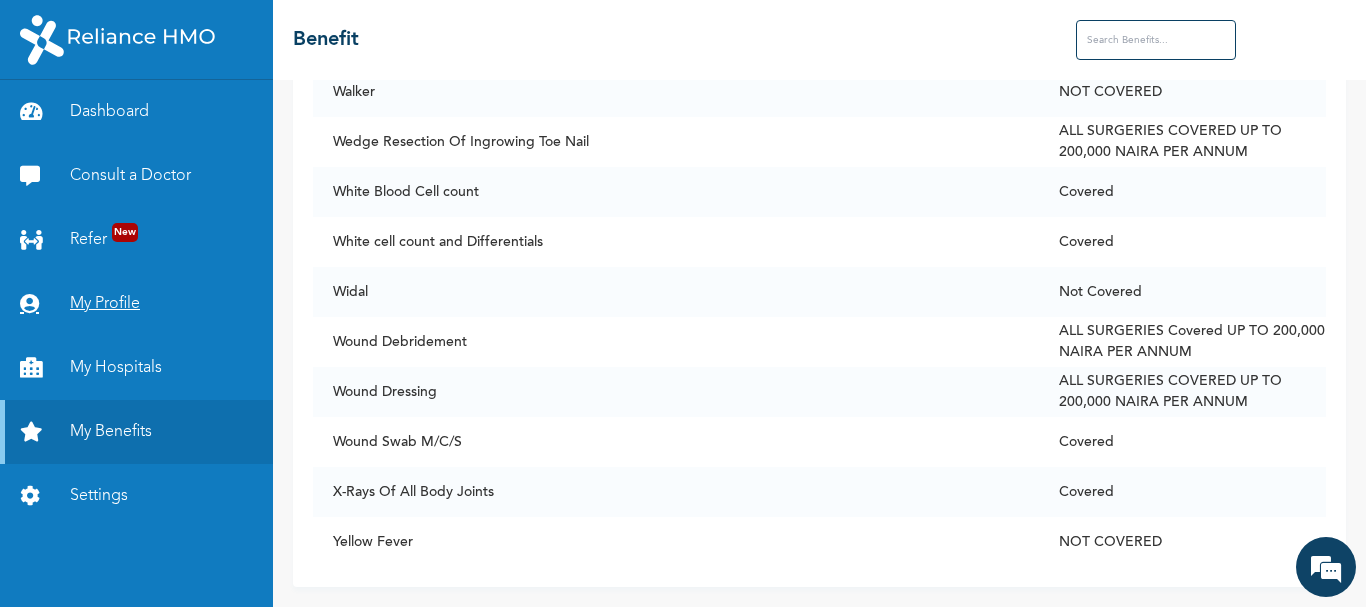 click on "My Profile" at bounding box center [136, 304] 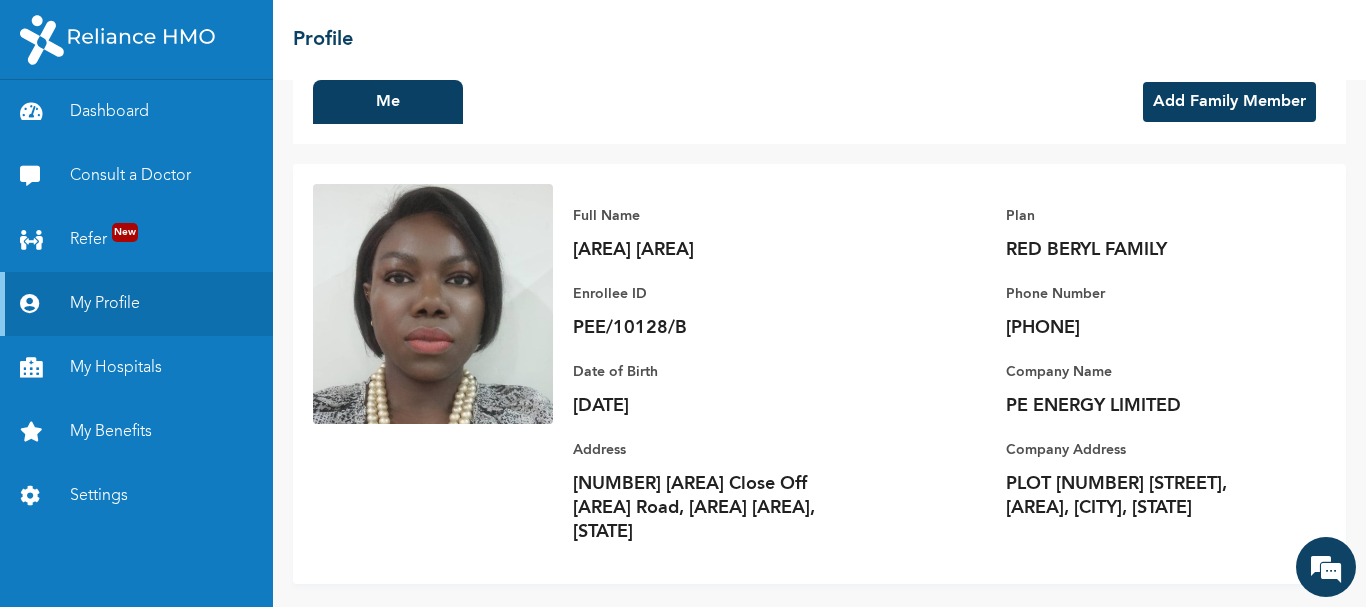scroll, scrollTop: 57, scrollLeft: 0, axis: vertical 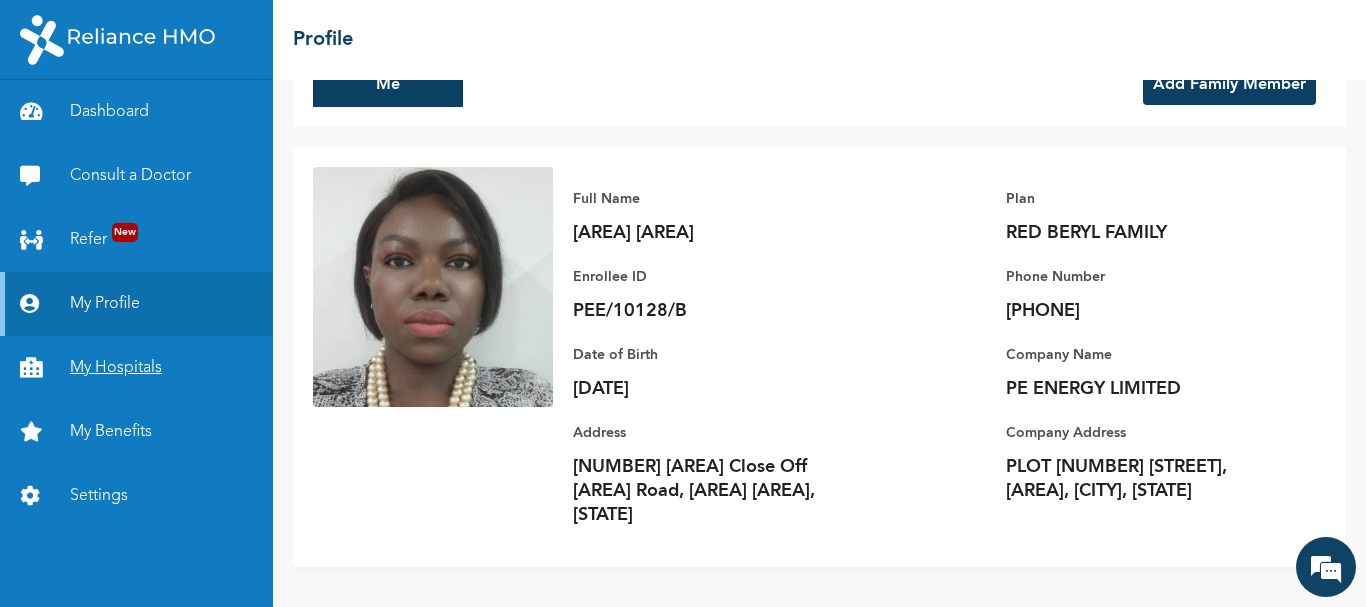 click on "My Hospitals" at bounding box center (136, 368) 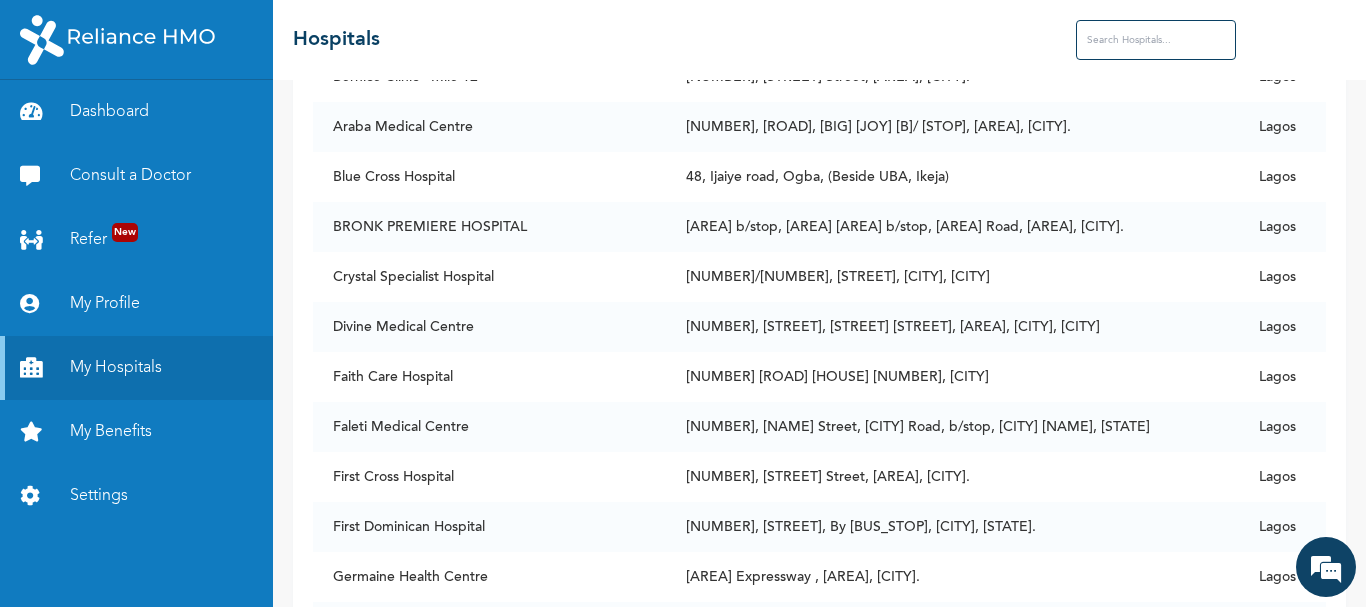 scroll, scrollTop: 280, scrollLeft: 0, axis: vertical 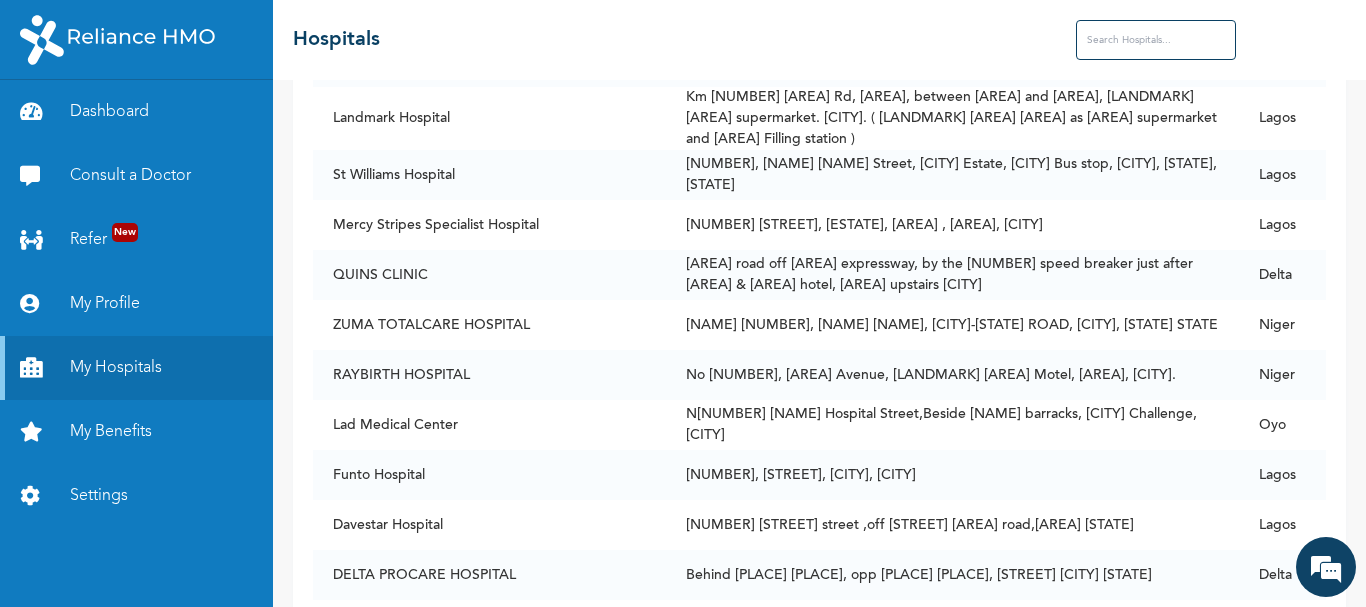 click at bounding box center (1156, 40) 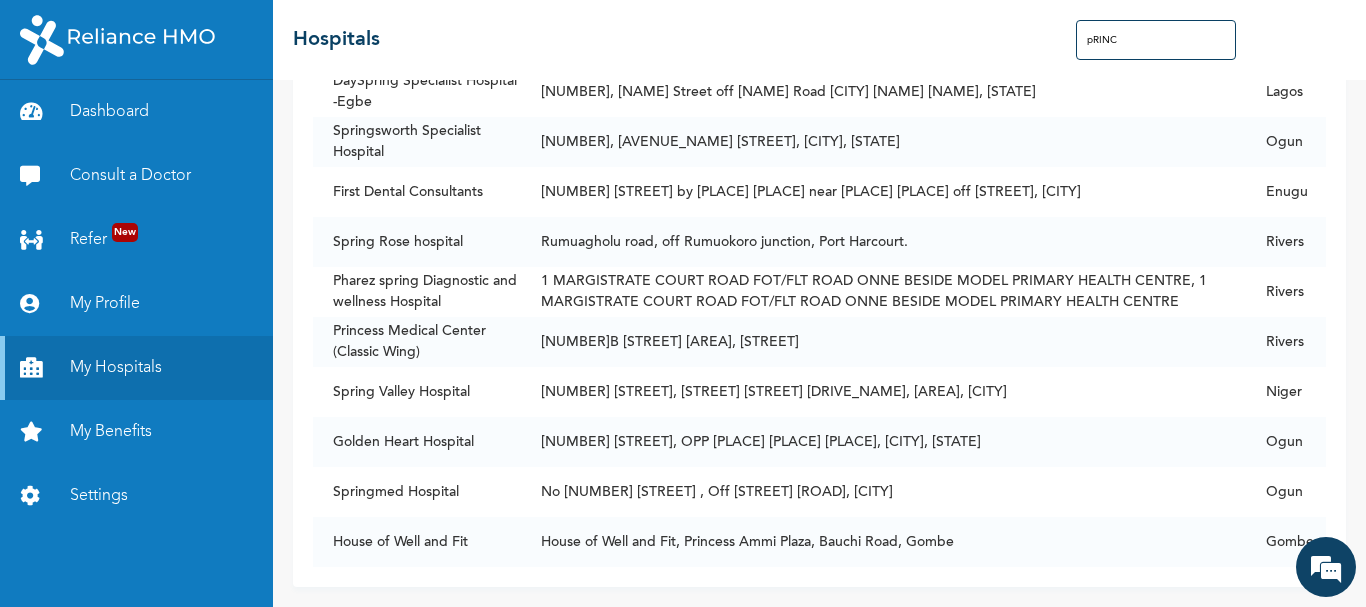 scroll, scrollTop: 68, scrollLeft: 0, axis: vertical 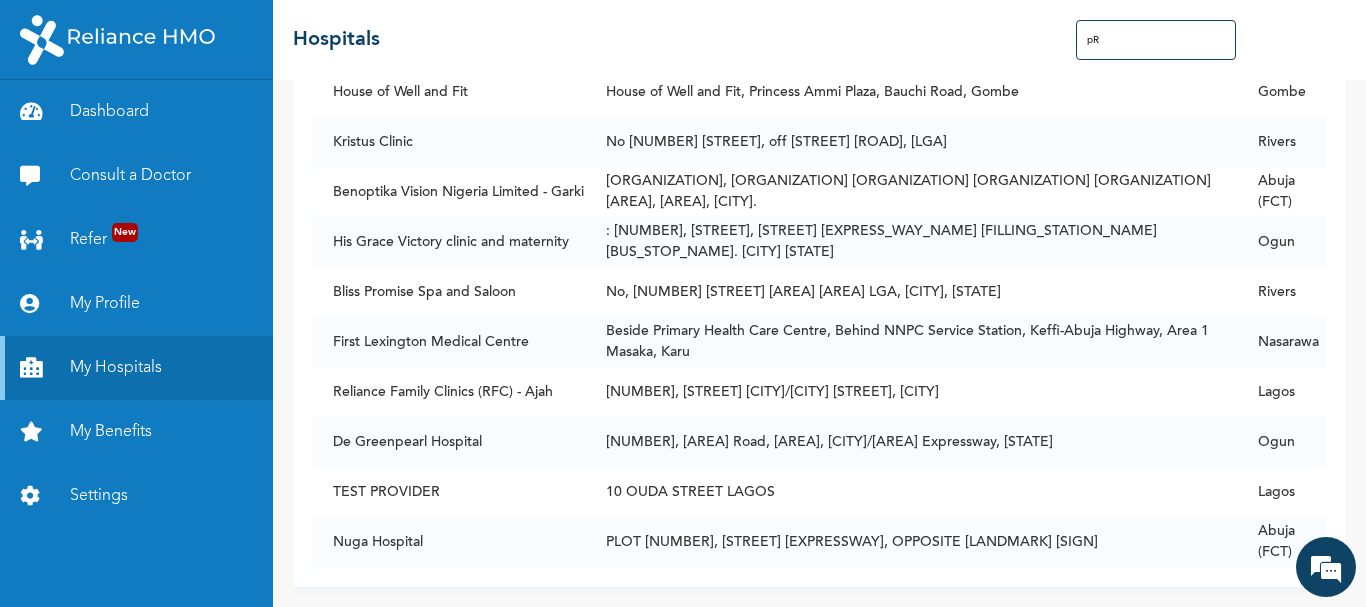 type on "p" 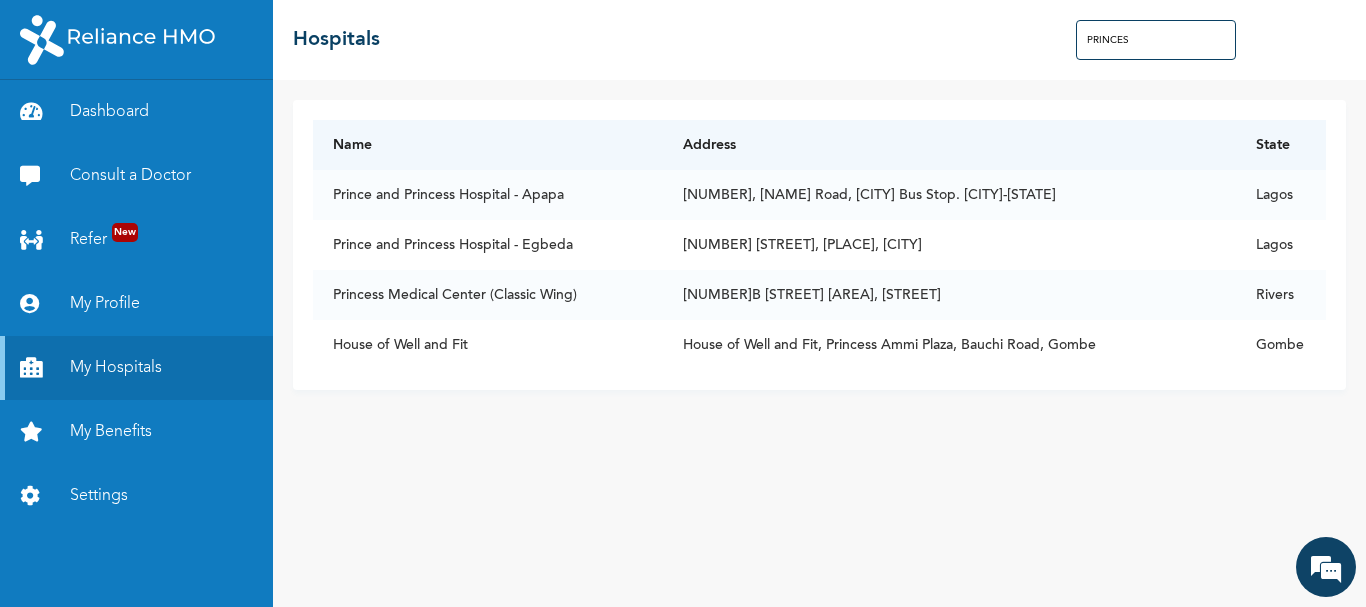 scroll, scrollTop: 0, scrollLeft: 0, axis: both 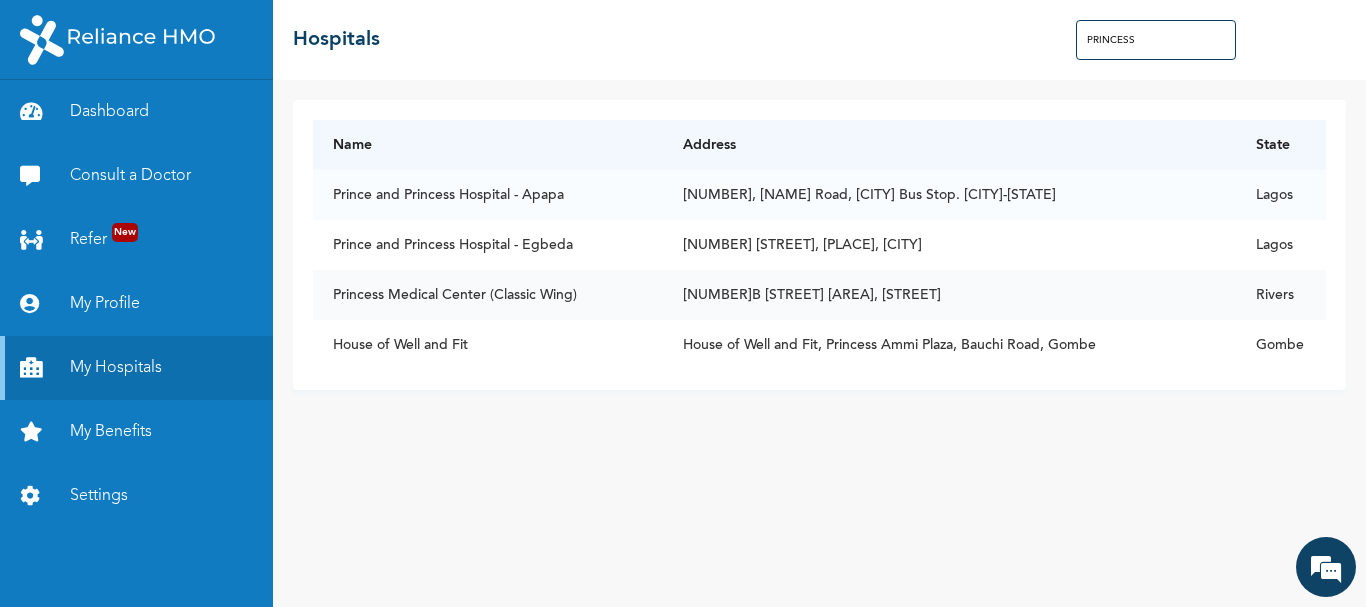 type on "PRINCESS" 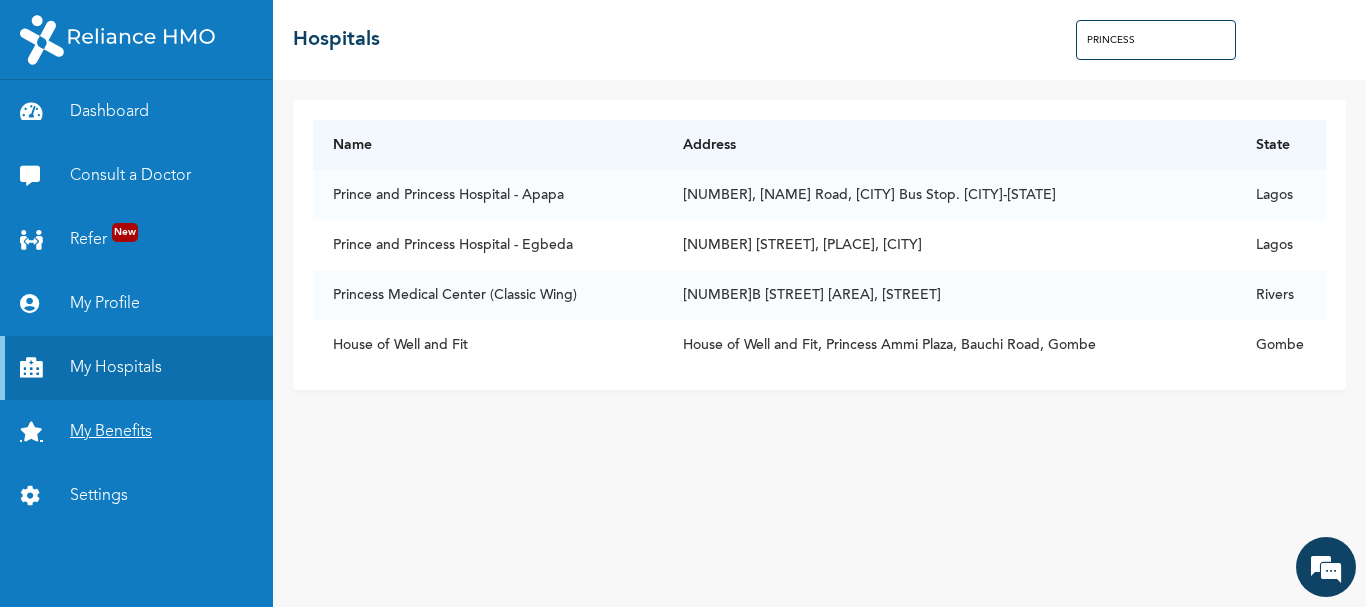 click on "My Benefits" at bounding box center [136, 432] 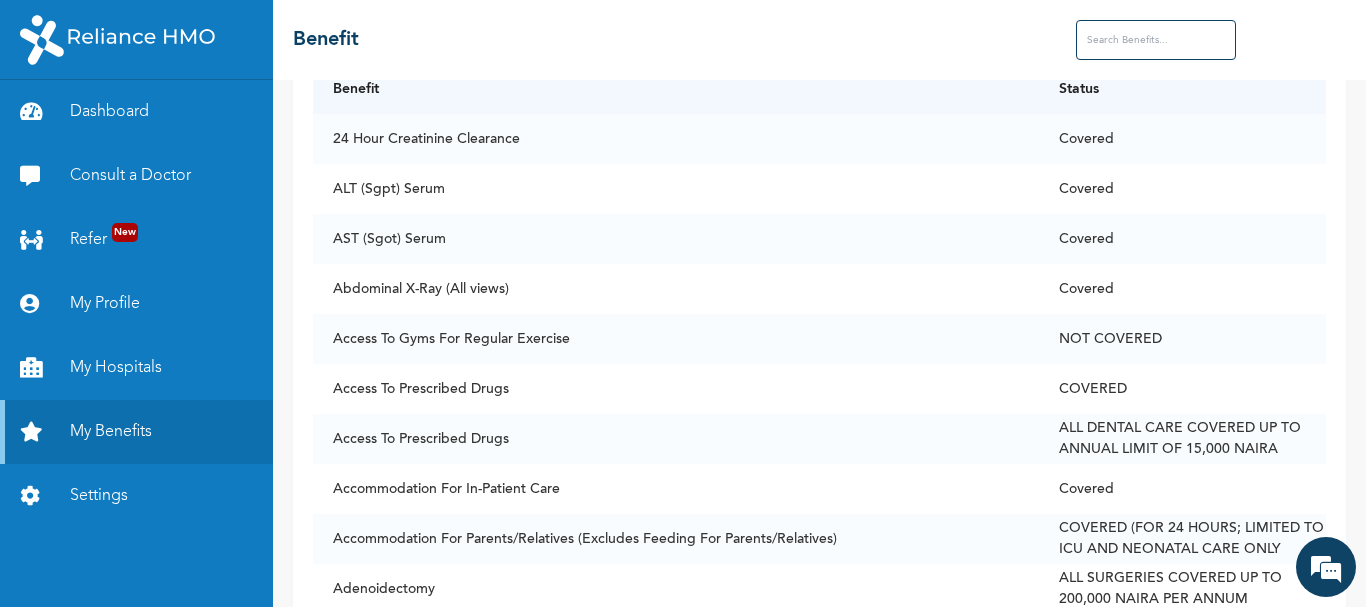 scroll, scrollTop: 200, scrollLeft: 0, axis: vertical 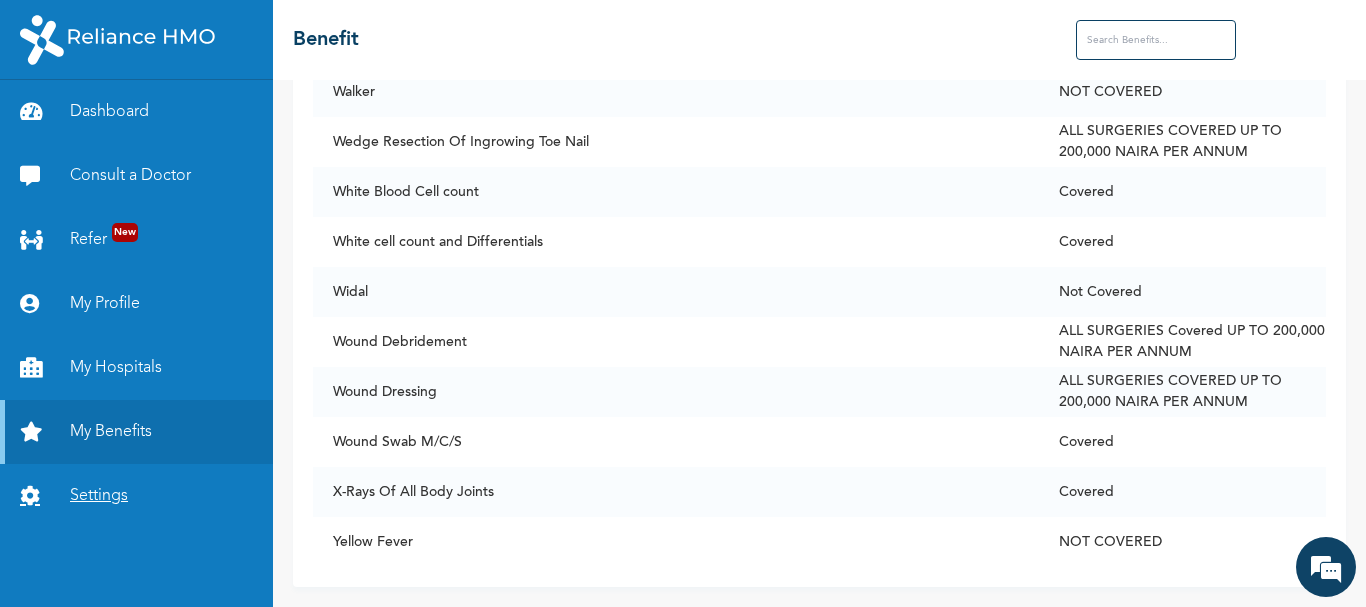 click on "Settings" at bounding box center (136, 496) 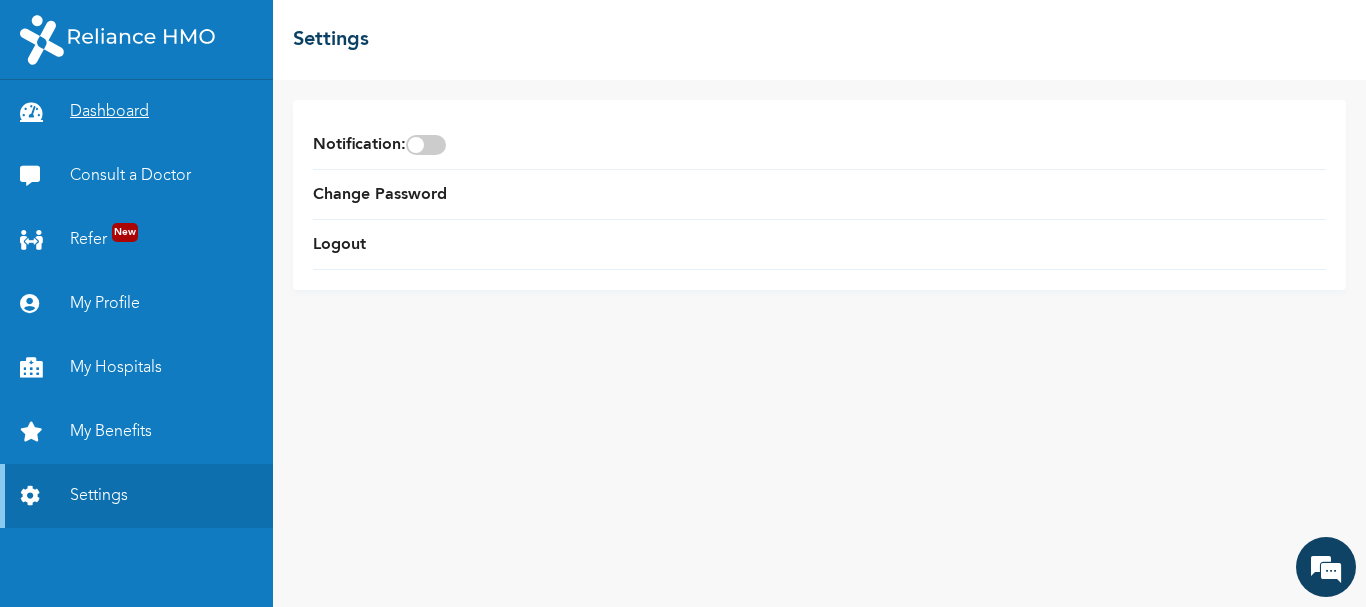 click on "Dashboard" at bounding box center (136, 112) 